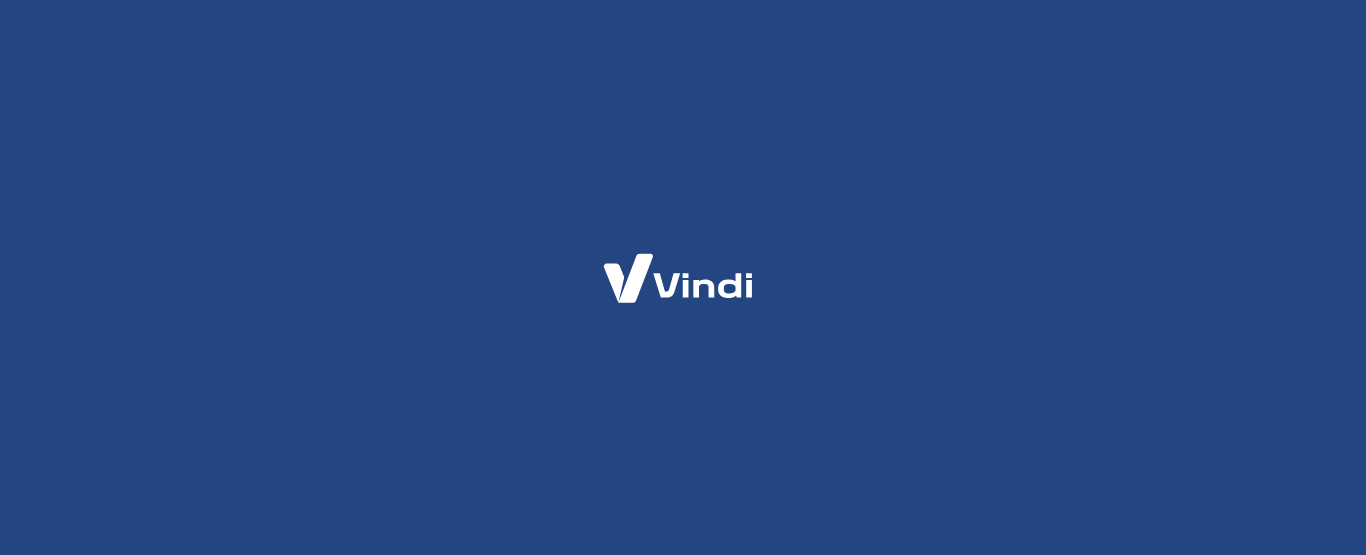 scroll, scrollTop: 0, scrollLeft: 0, axis: both 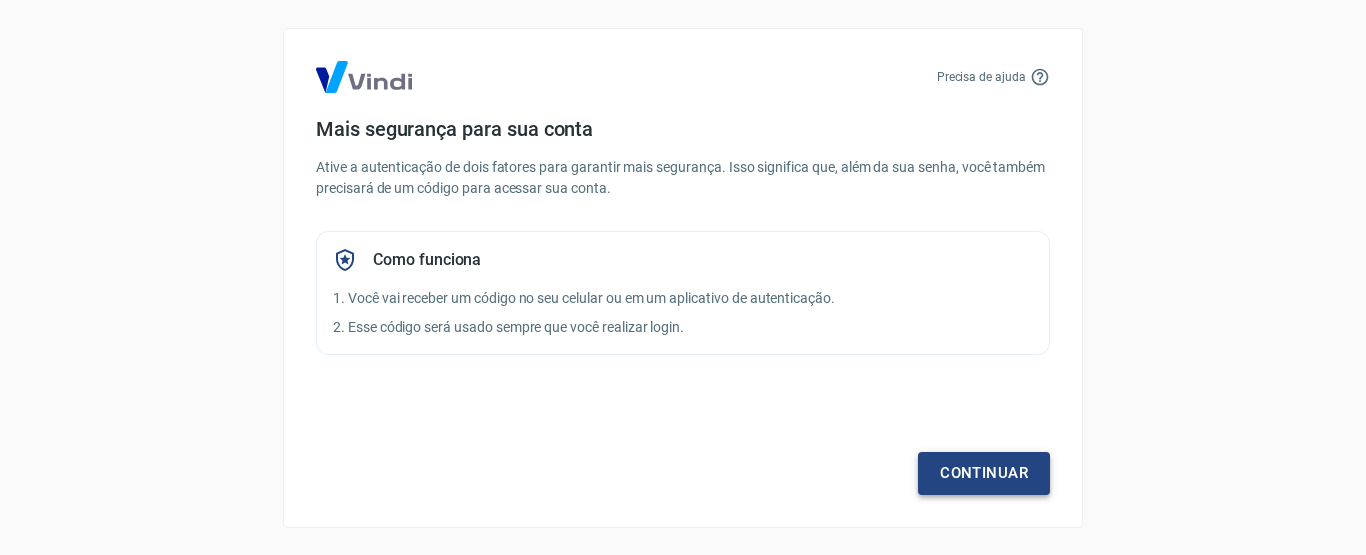 click on "Continuar" at bounding box center [984, 473] 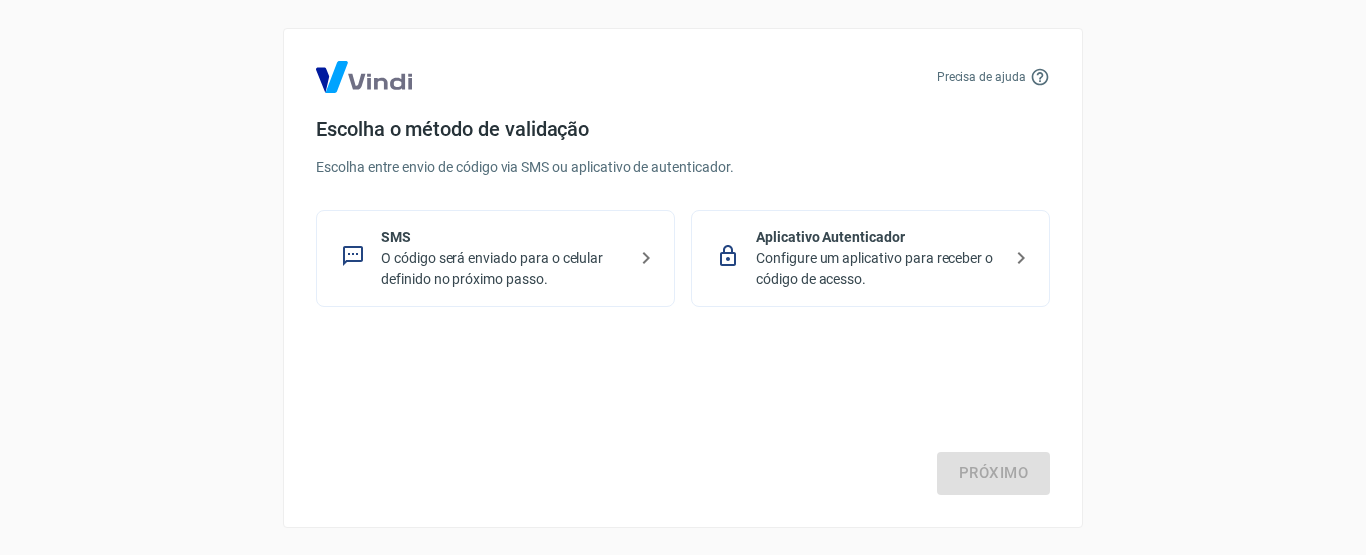 click on "SMS" at bounding box center (503, 237) 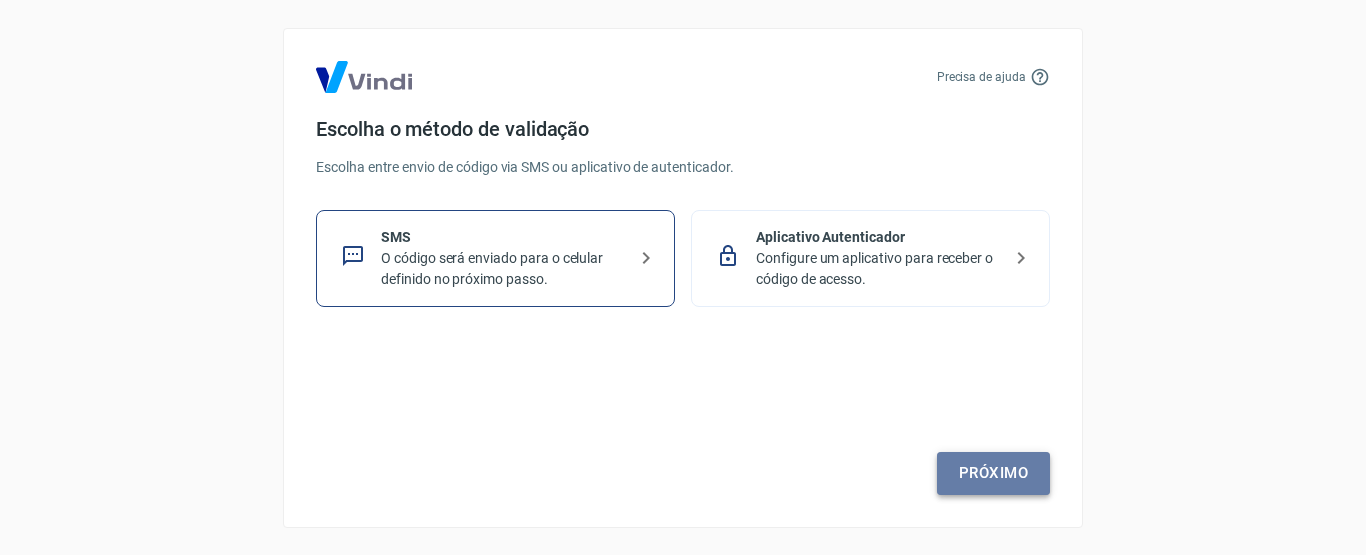 click on "Próximo" at bounding box center (993, 473) 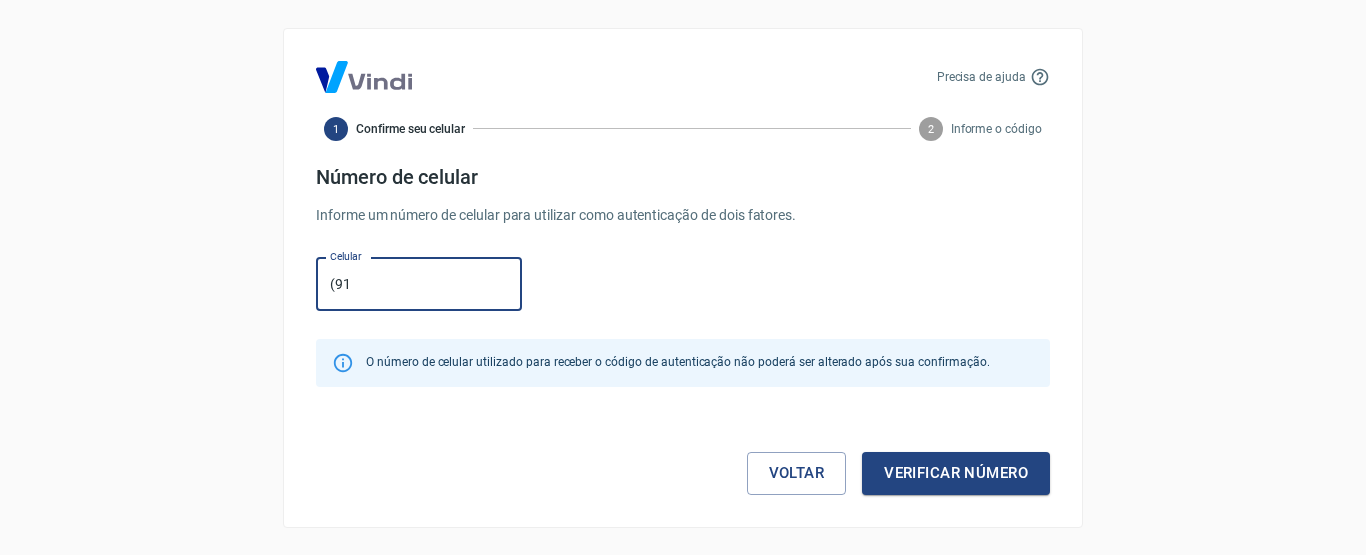 type on "[PHONE]" 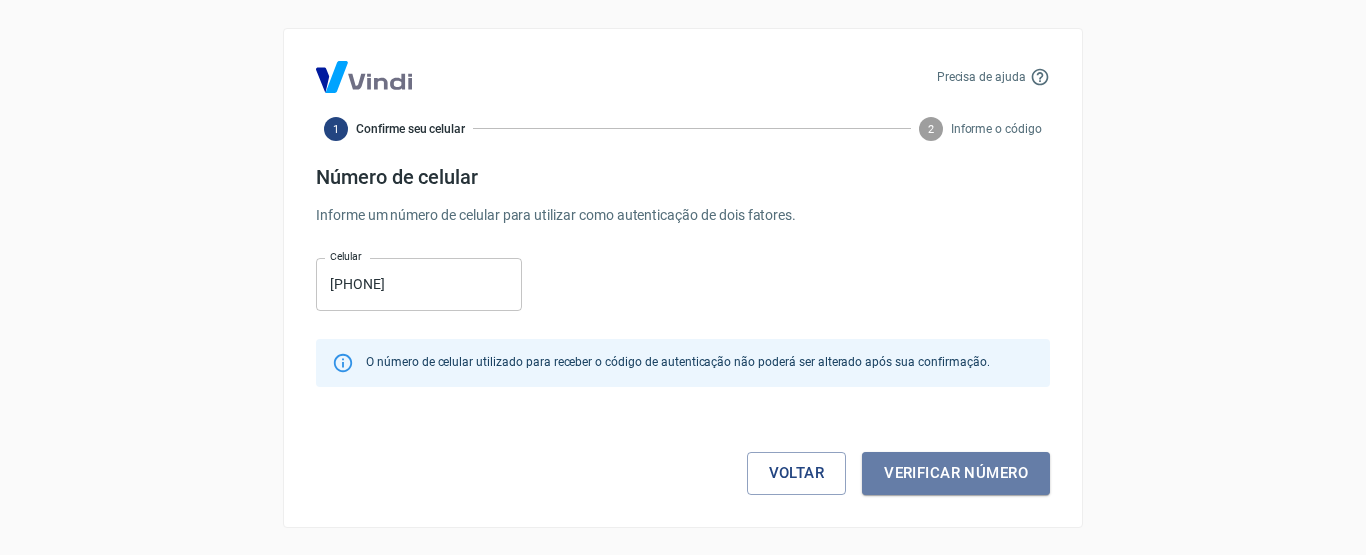 drag, startPoint x: 938, startPoint y: 486, endPoint x: 949, endPoint y: 483, distance: 11.401754 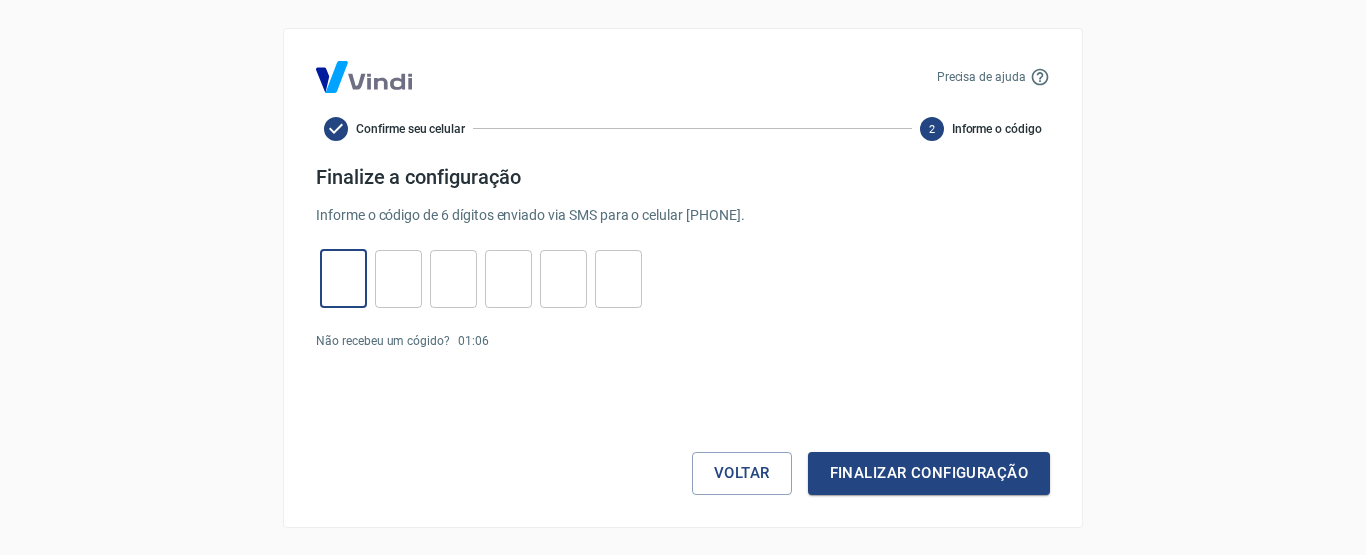 click at bounding box center (343, 278) 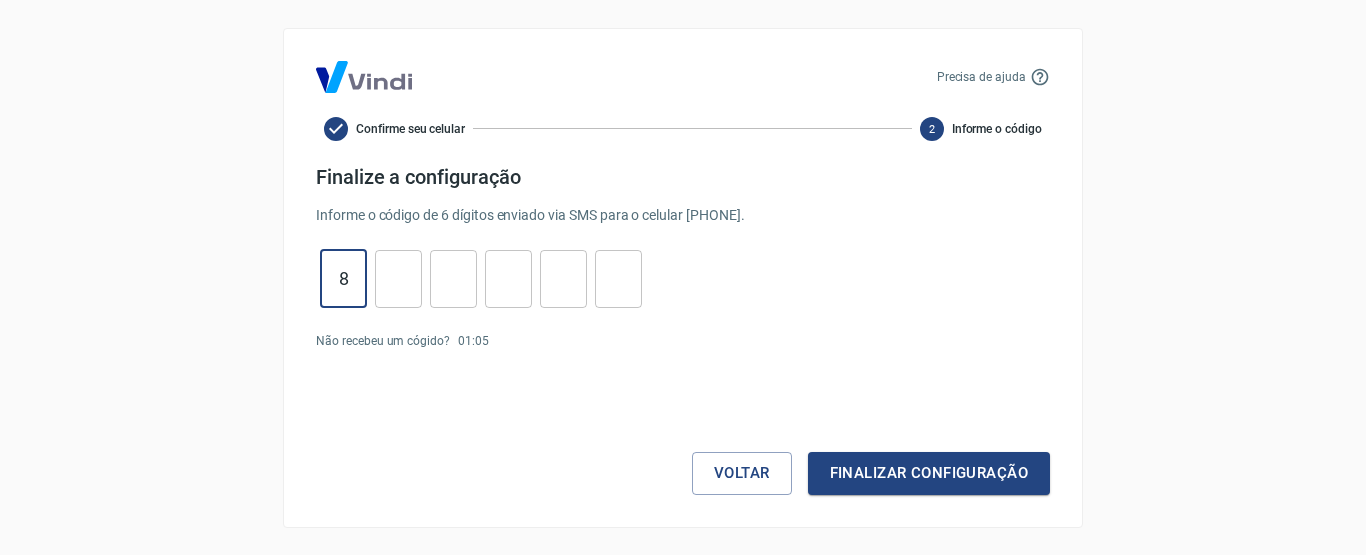type on "8" 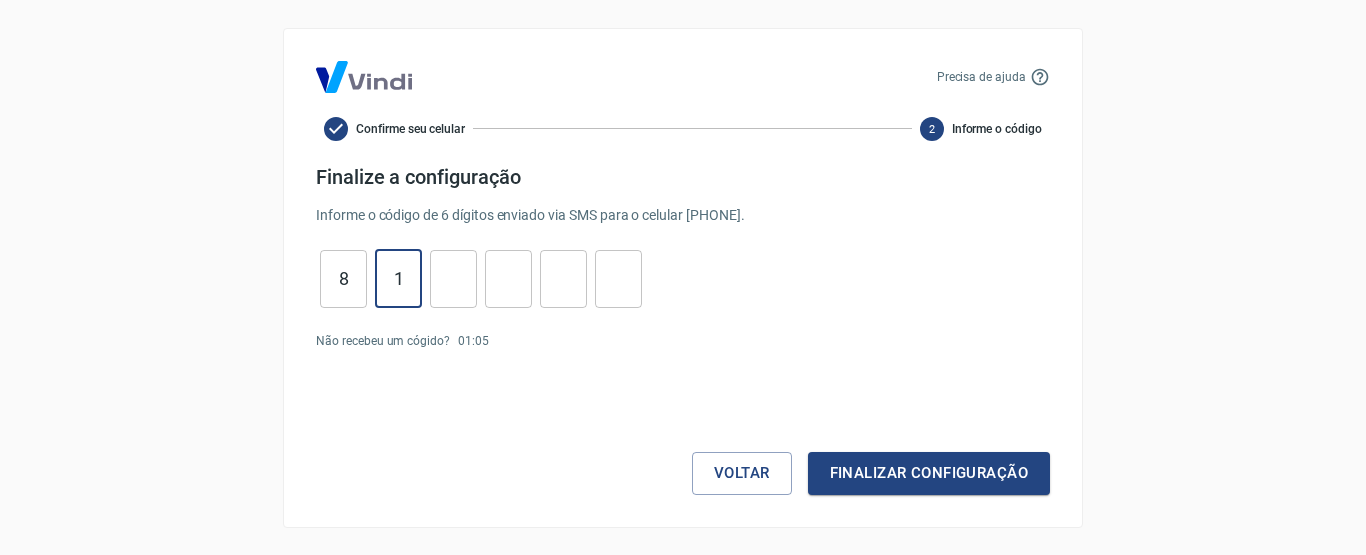 type on "1" 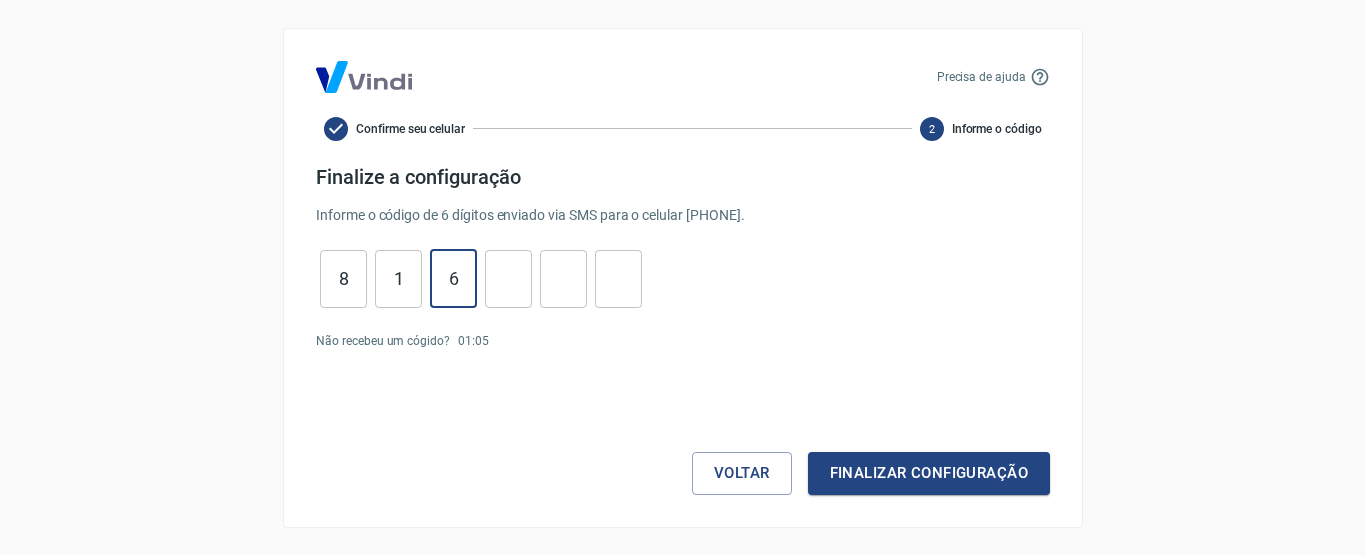 type on "6" 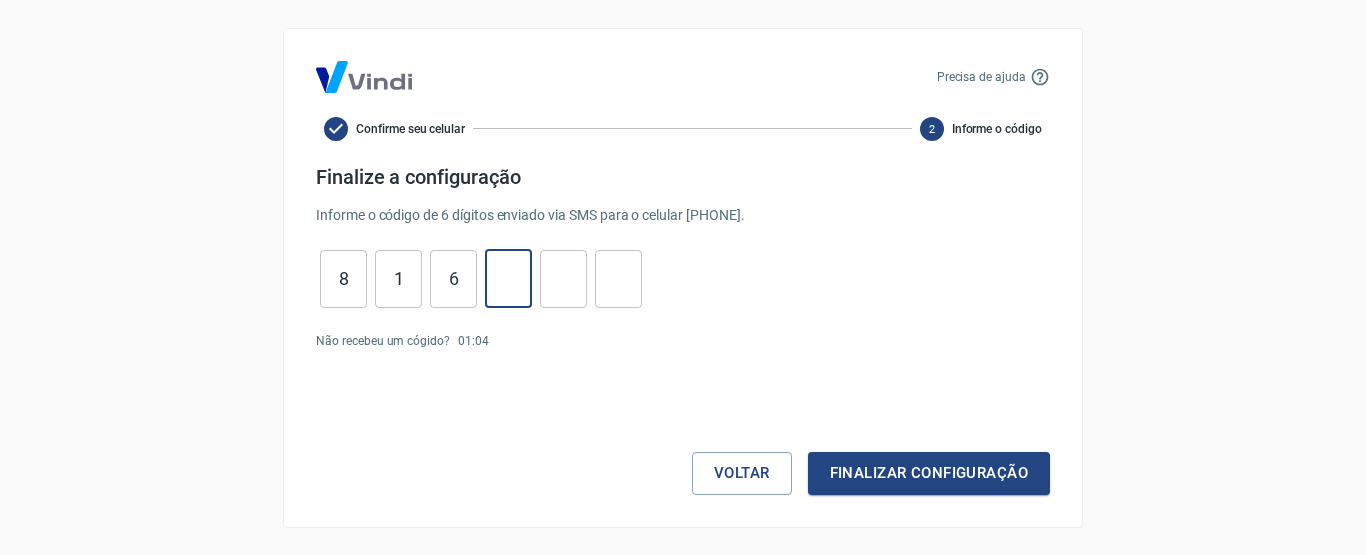 type on "9" 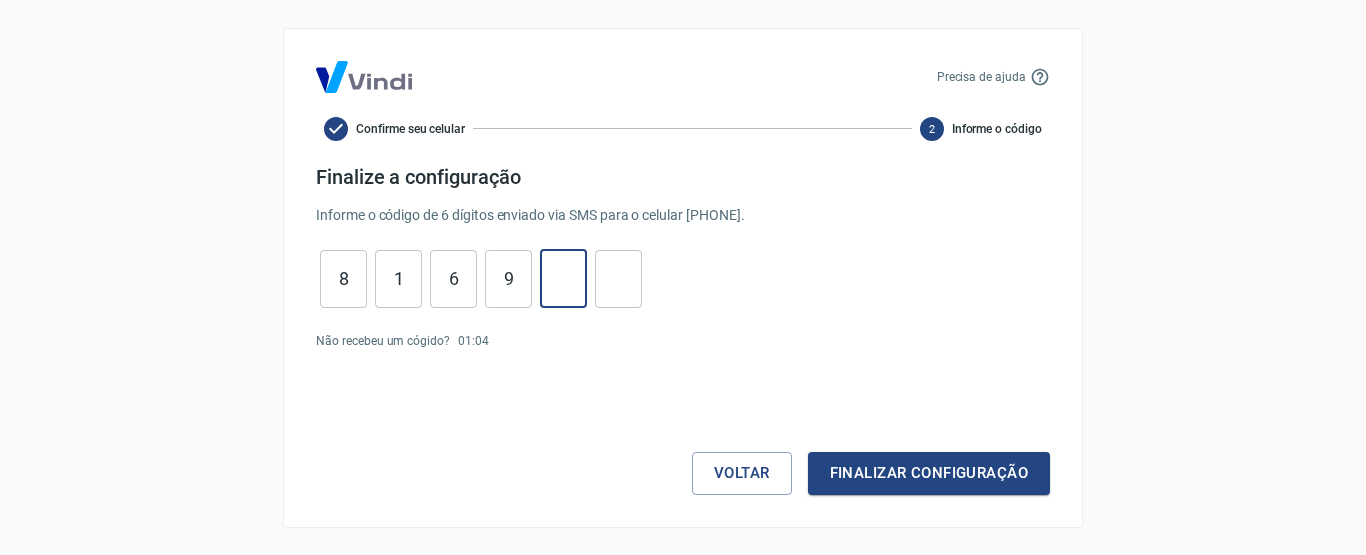 type on "3" 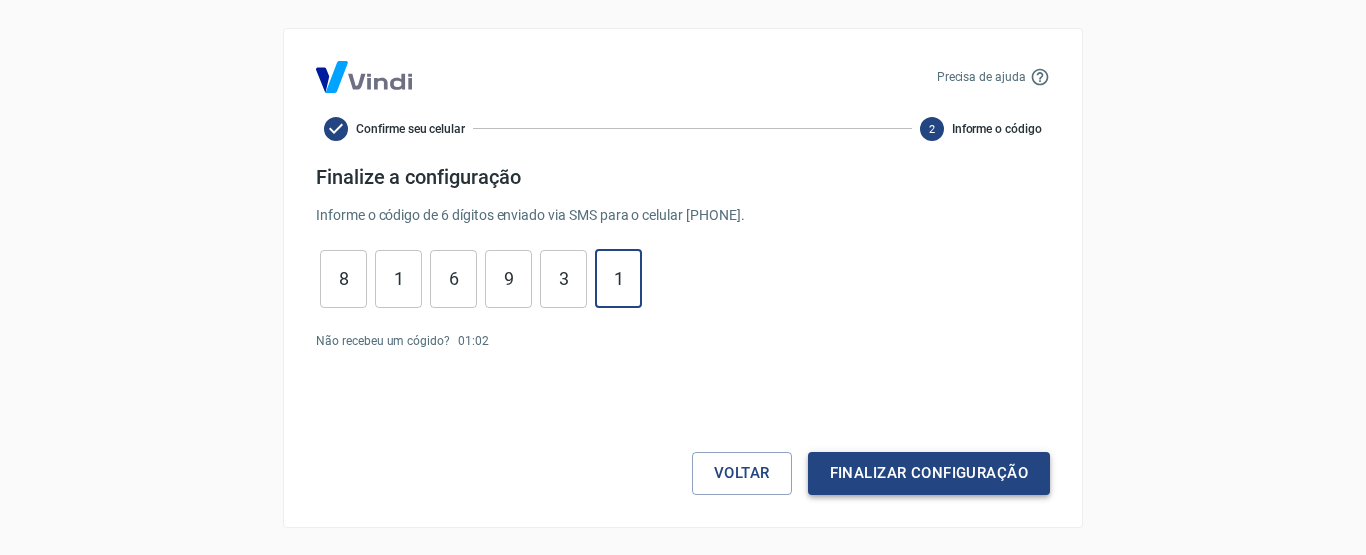 type on "1" 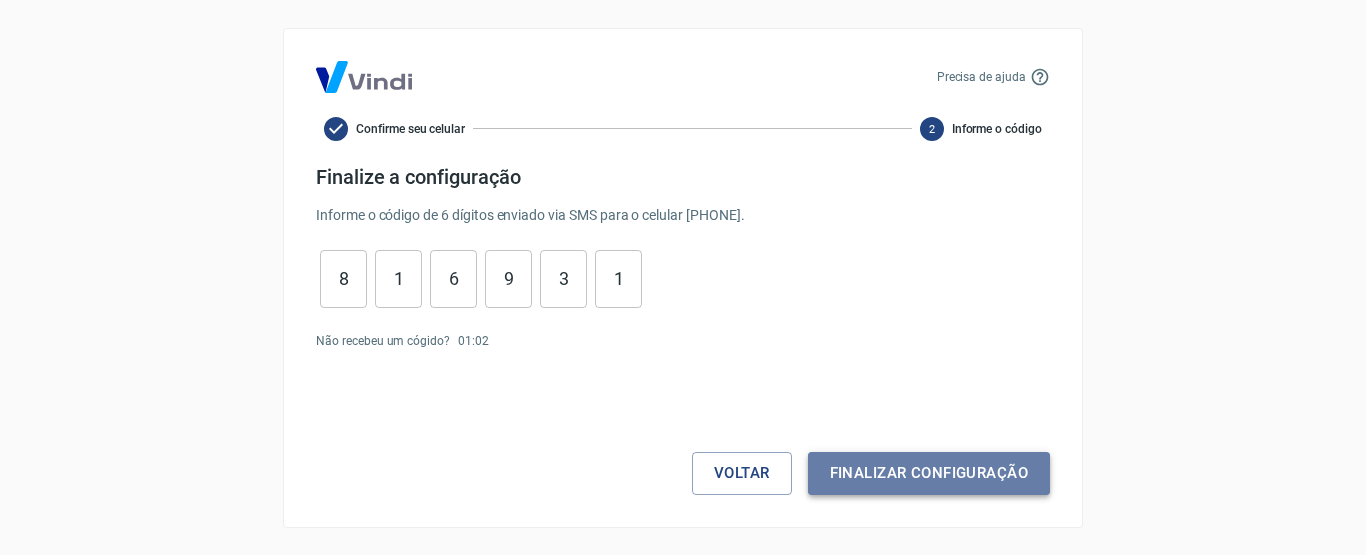 click on "Finalizar configuração" at bounding box center (929, 473) 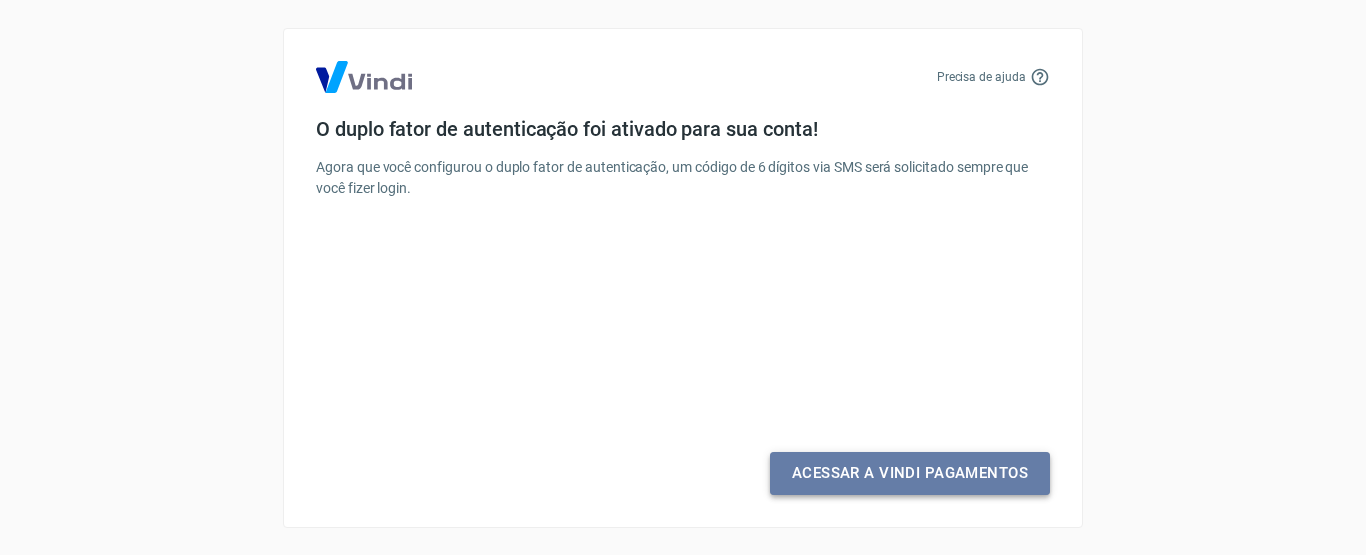 click on "Acessar a Vindi Pagamentos" at bounding box center (910, 473) 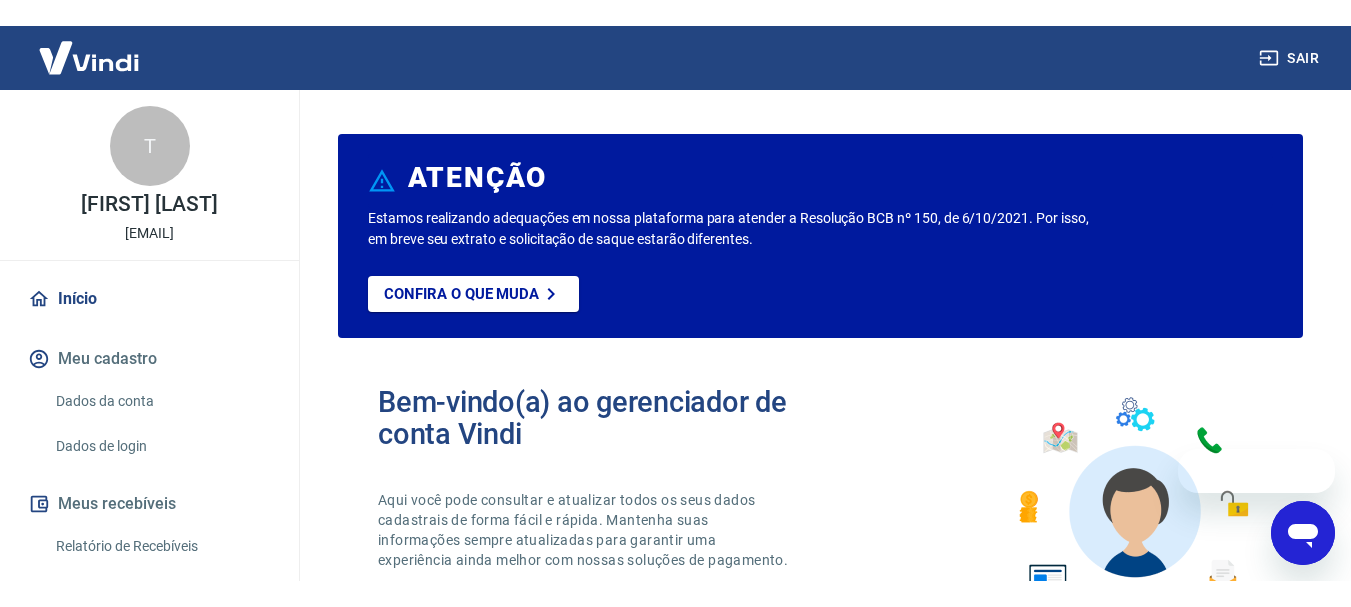 scroll, scrollTop: 0, scrollLeft: 0, axis: both 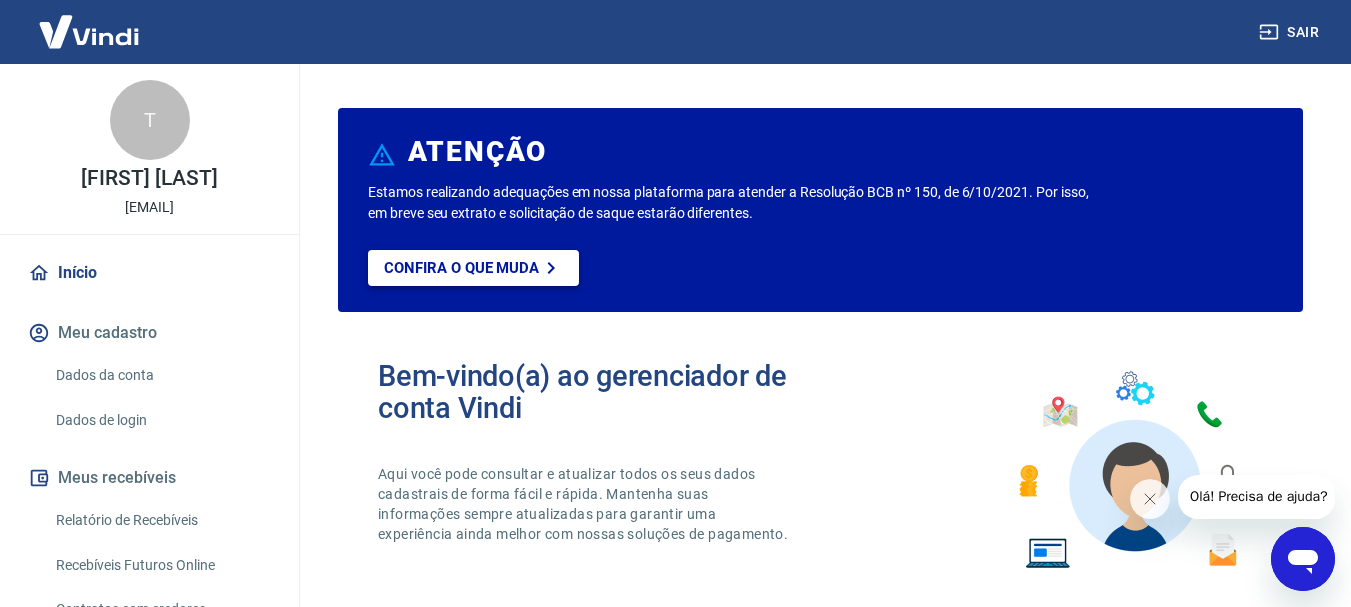 click on "Confira o que muda" at bounding box center (461, 268) 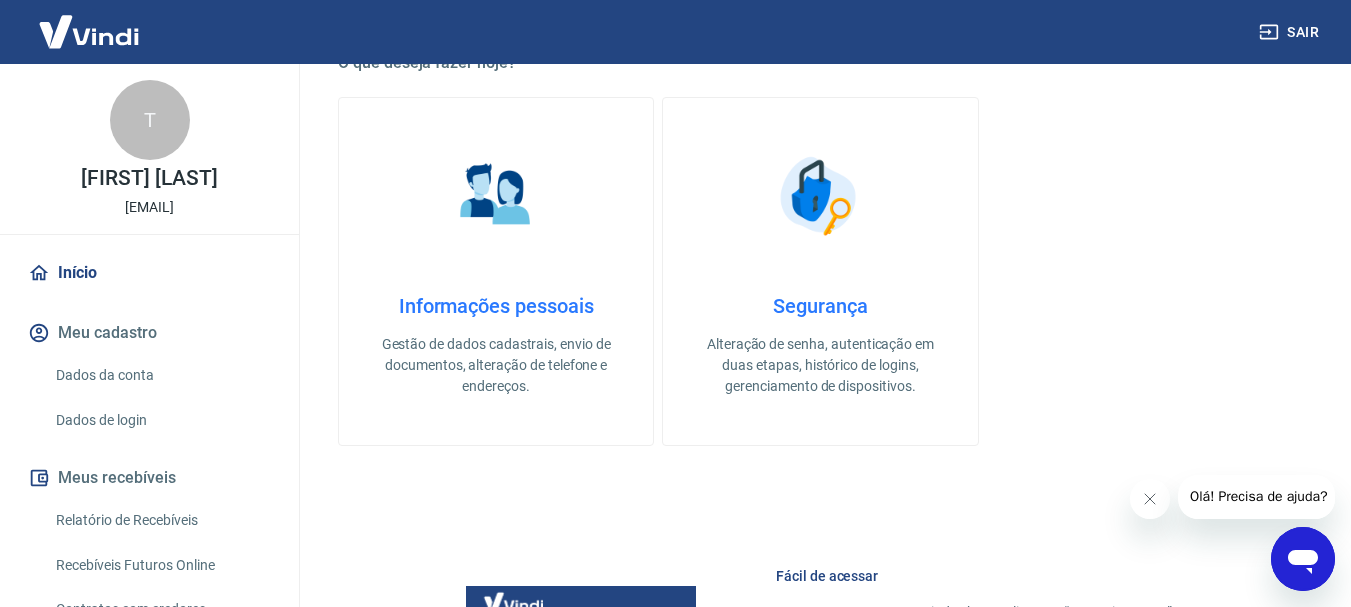 scroll, scrollTop: 700, scrollLeft: 0, axis: vertical 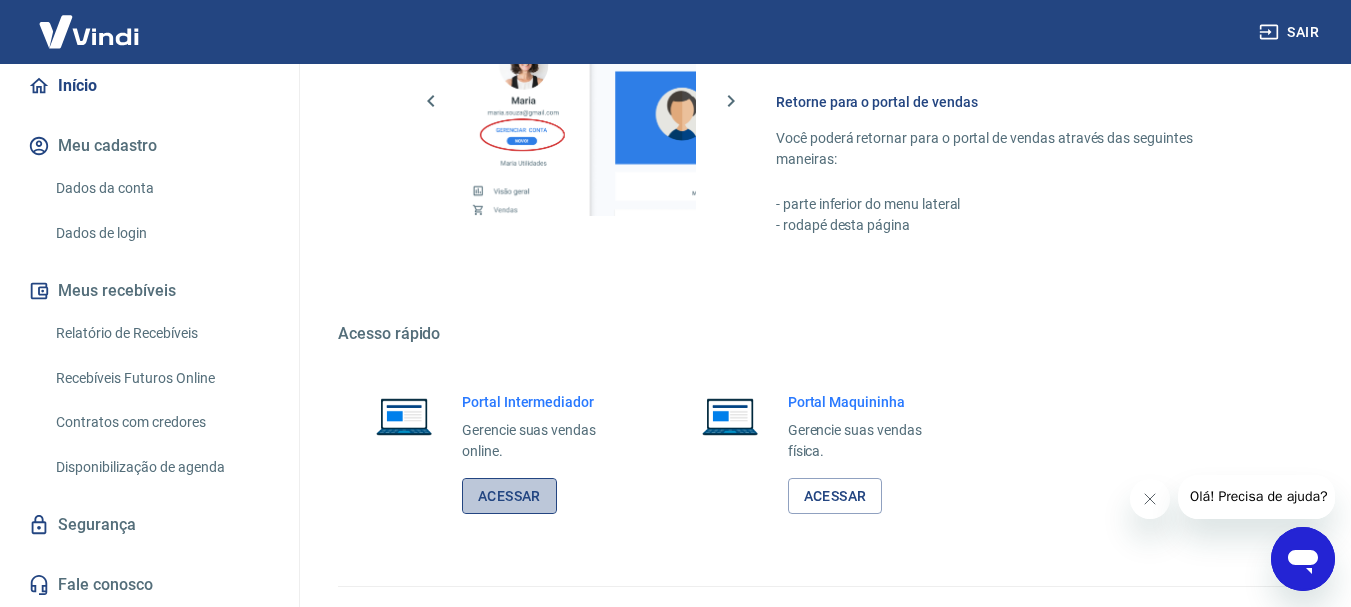 click on "Acessar" at bounding box center (509, 496) 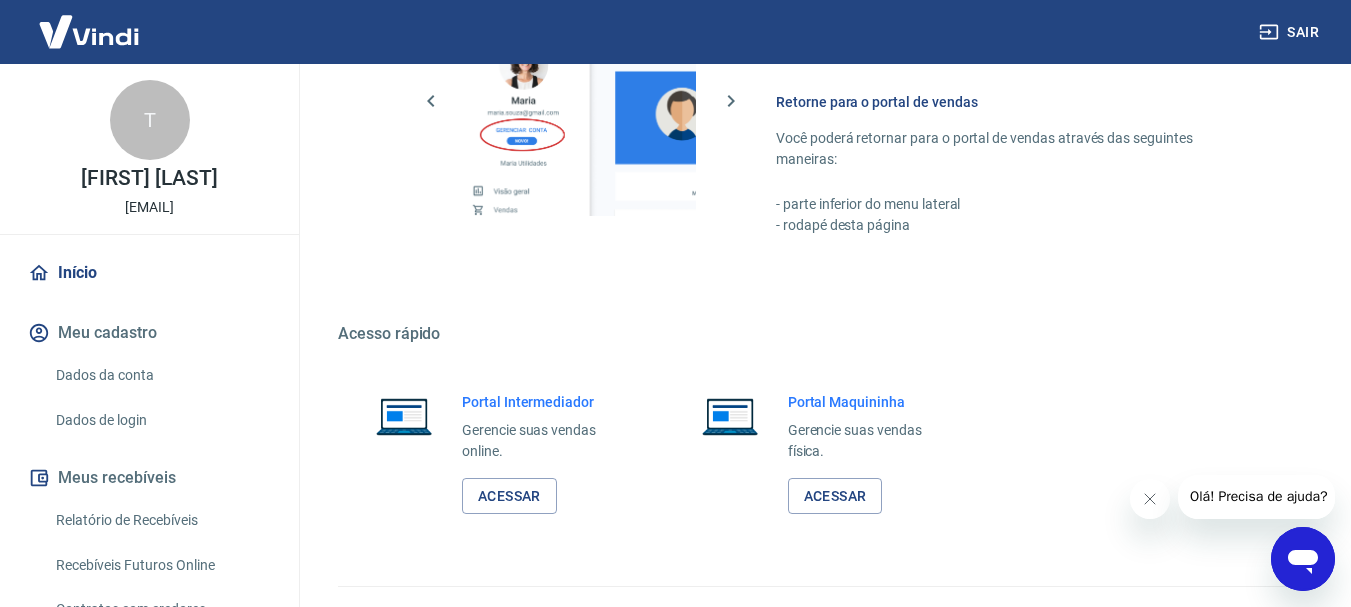 scroll, scrollTop: 187, scrollLeft: 0, axis: vertical 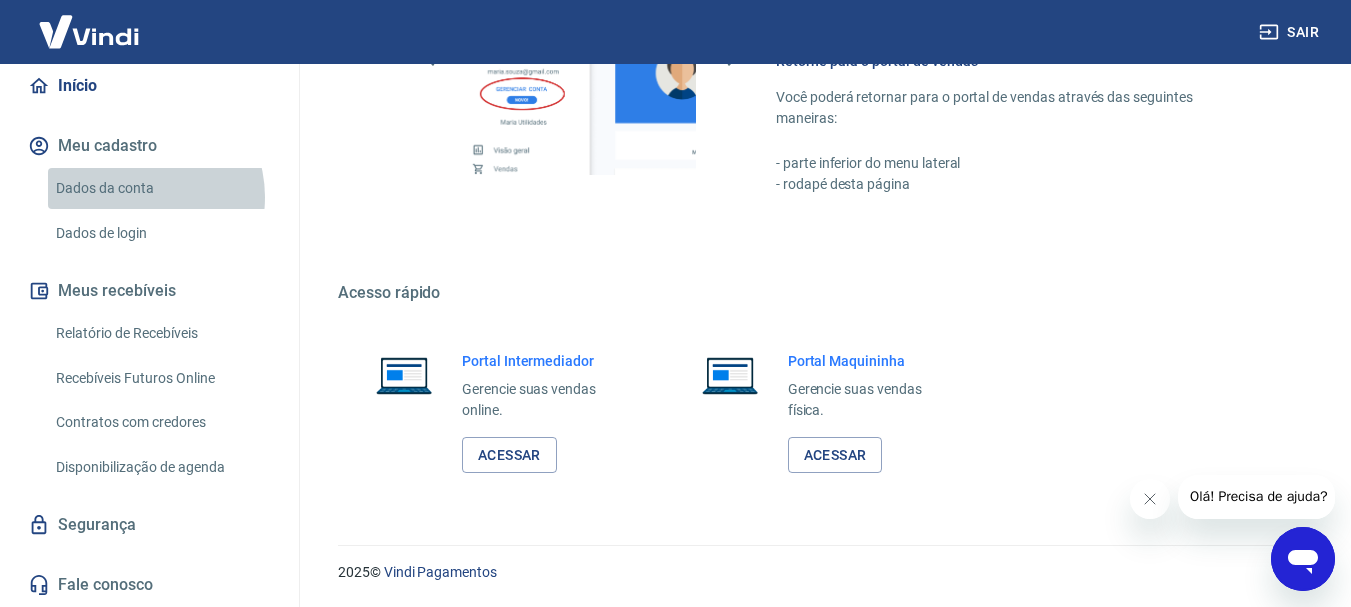 click on "Dados da conta" at bounding box center [161, 188] 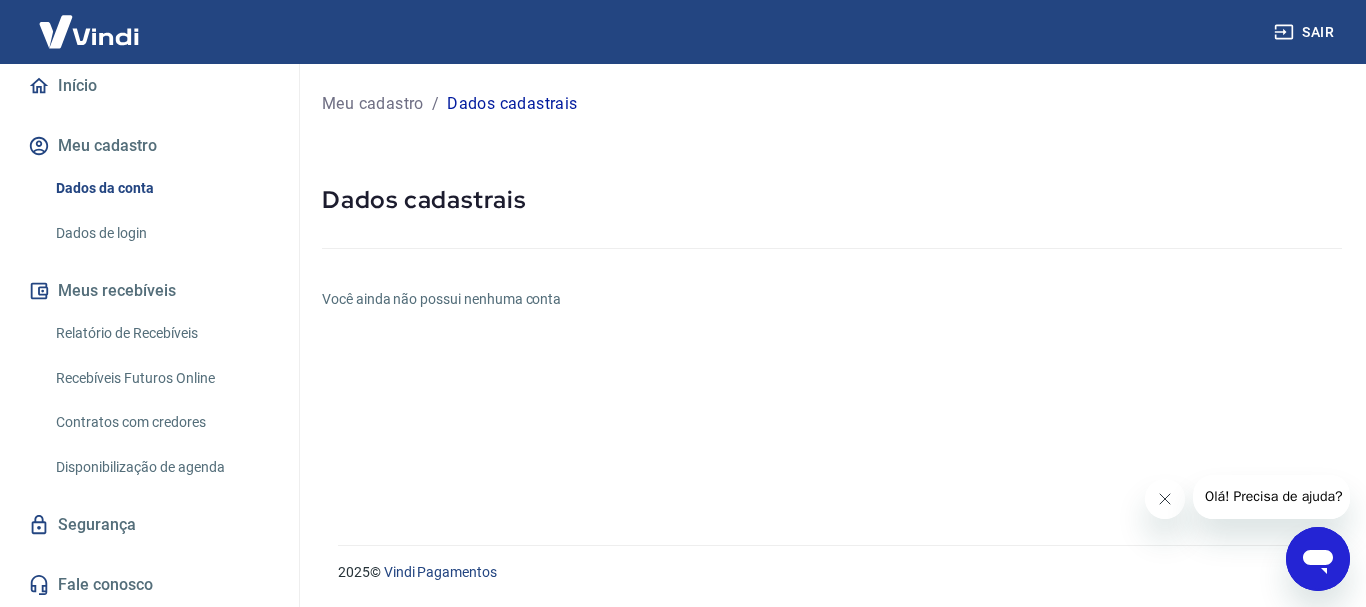 click 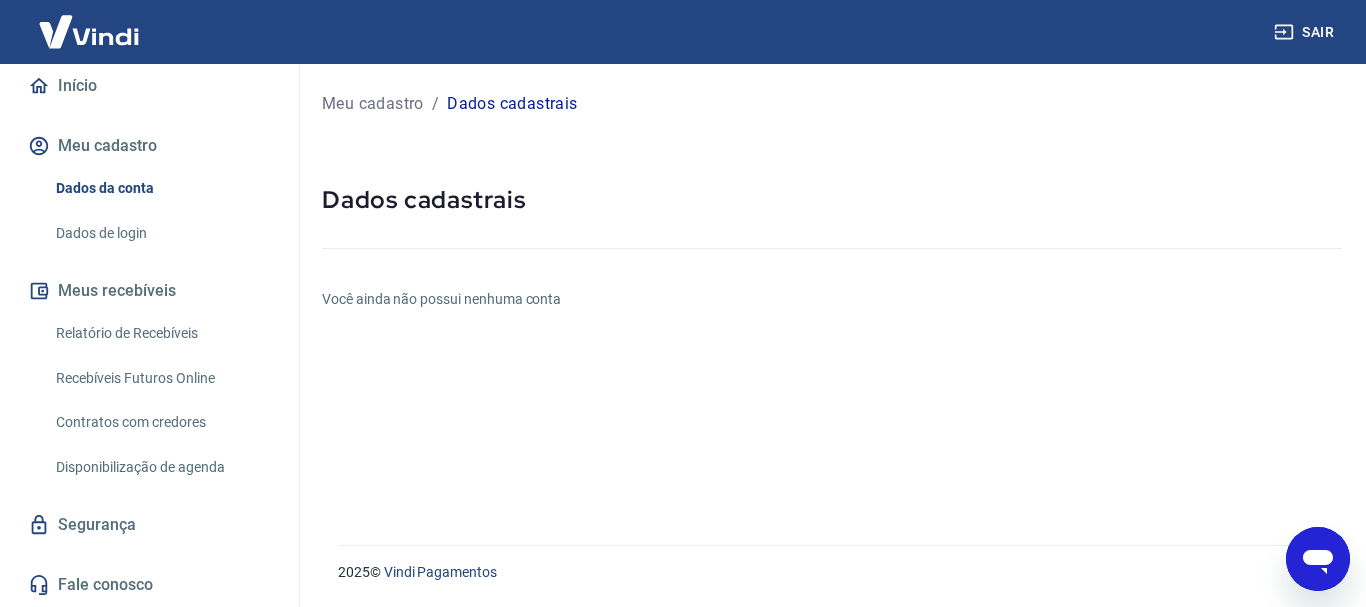 click on "Dados de login" at bounding box center [161, 233] 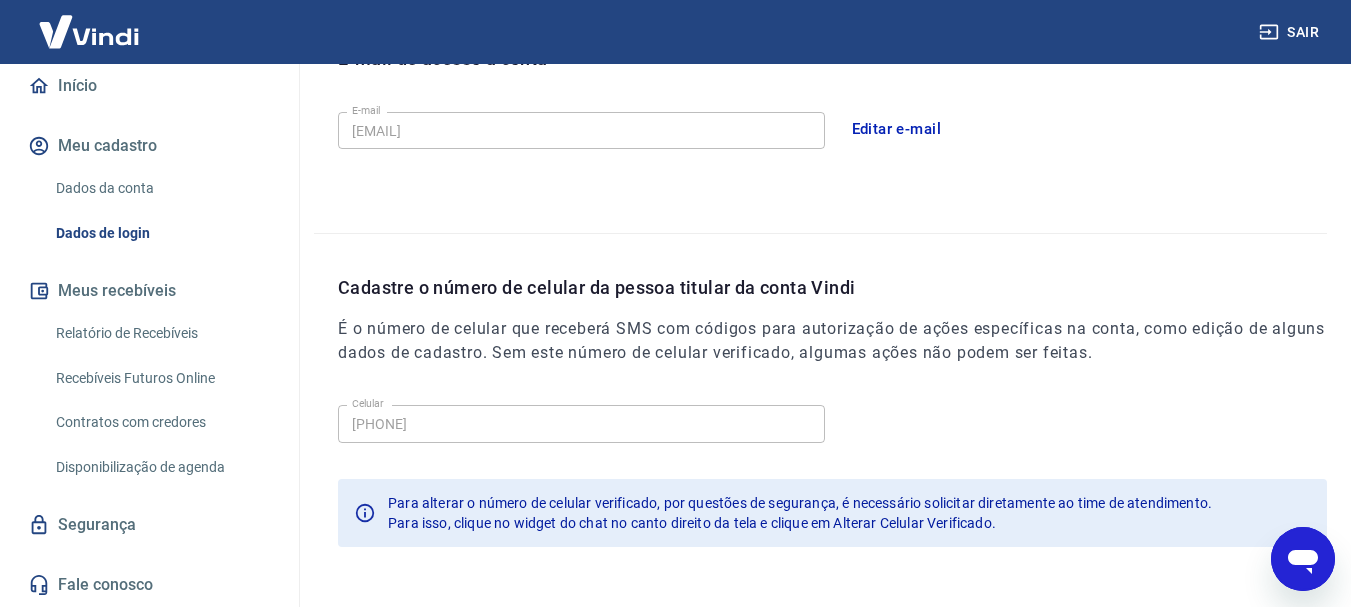 scroll, scrollTop: 674, scrollLeft: 0, axis: vertical 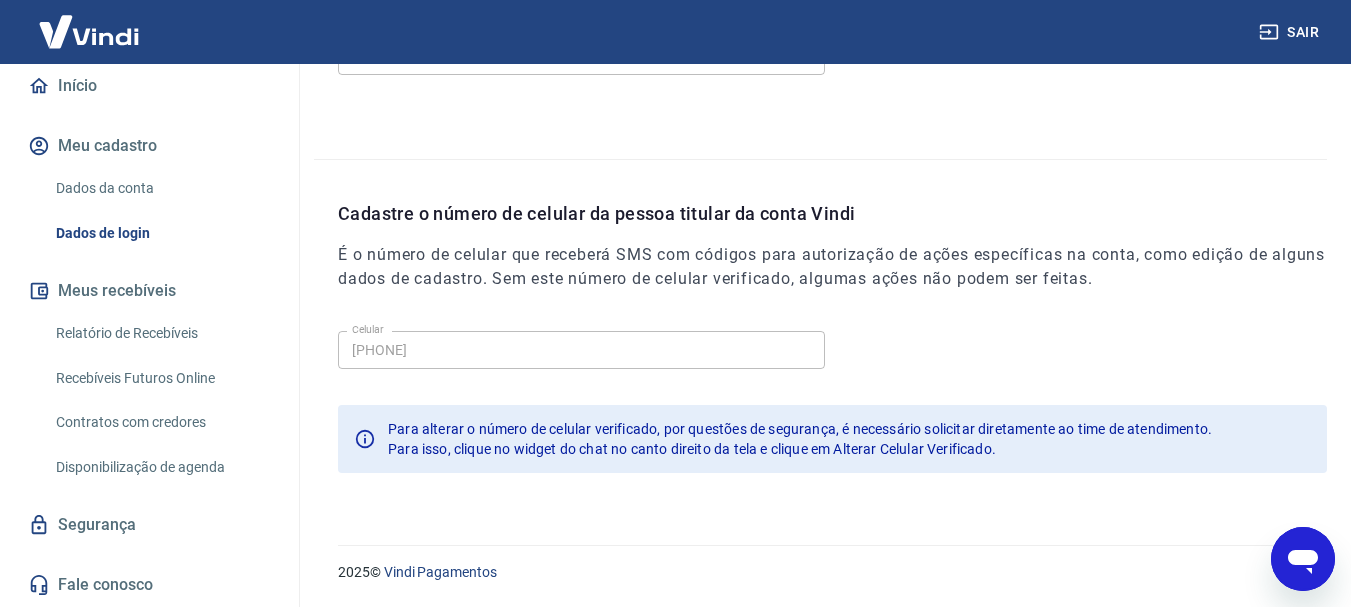 click on "Recebíveis Futuros Online" at bounding box center [161, 378] 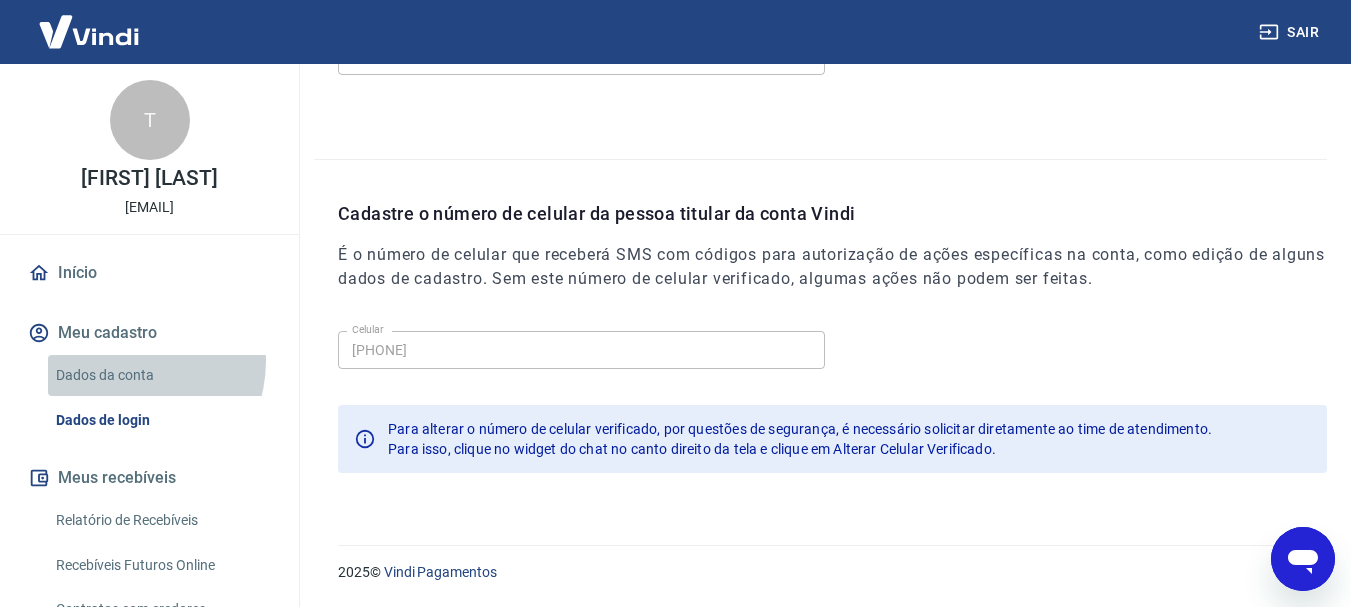 click on "Dados da conta" at bounding box center (161, 375) 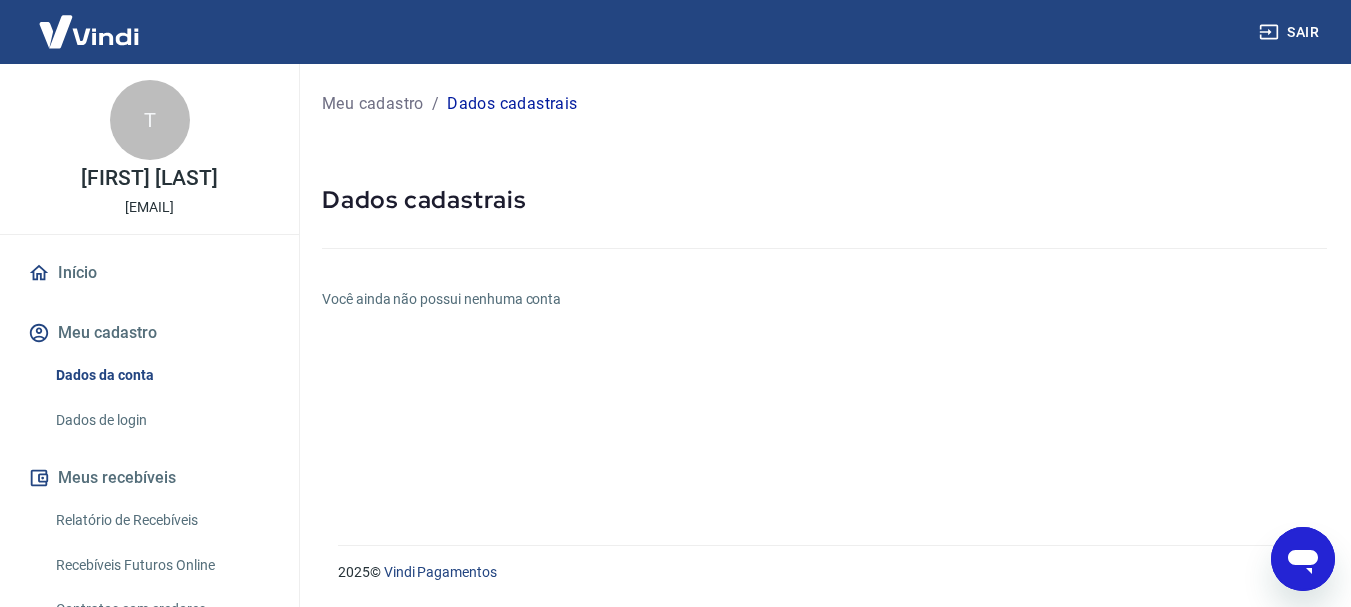 scroll, scrollTop: 0, scrollLeft: 0, axis: both 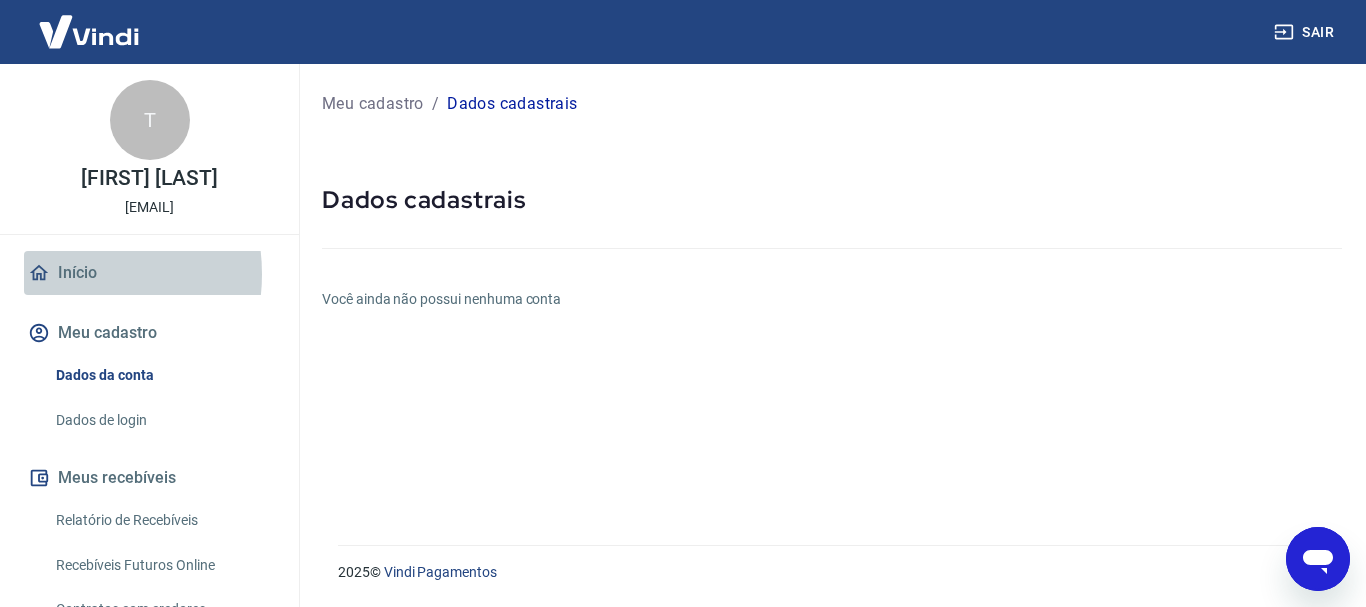 click on "Início" at bounding box center [149, 273] 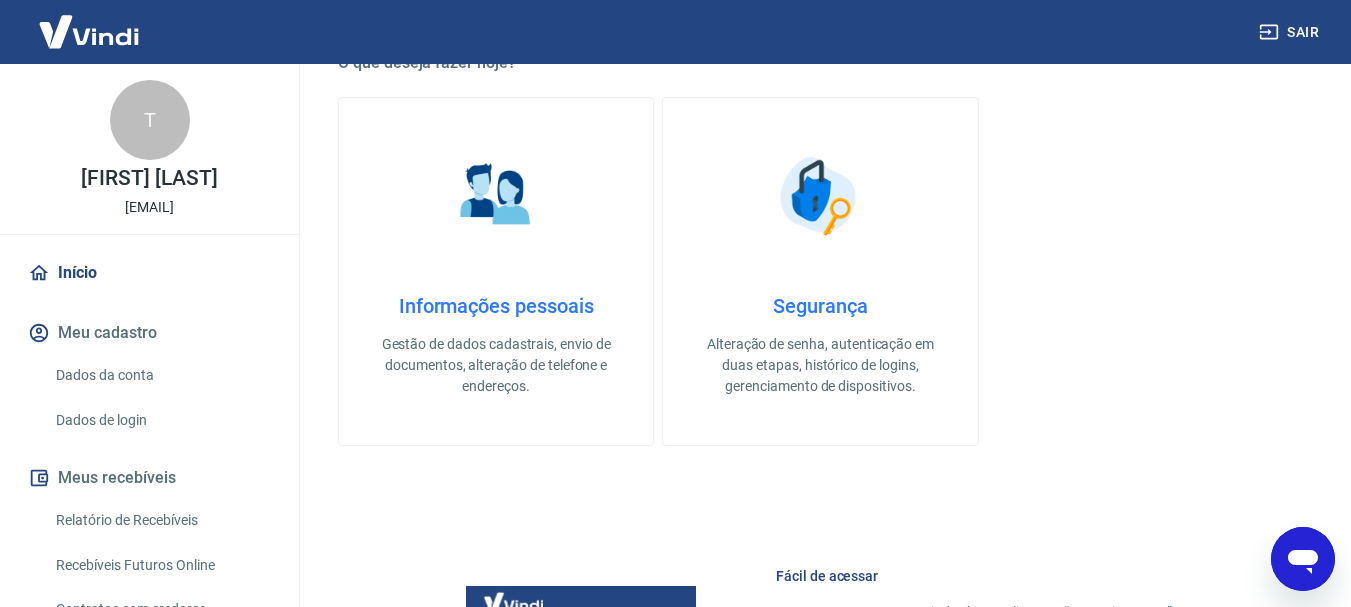 scroll, scrollTop: 700, scrollLeft: 0, axis: vertical 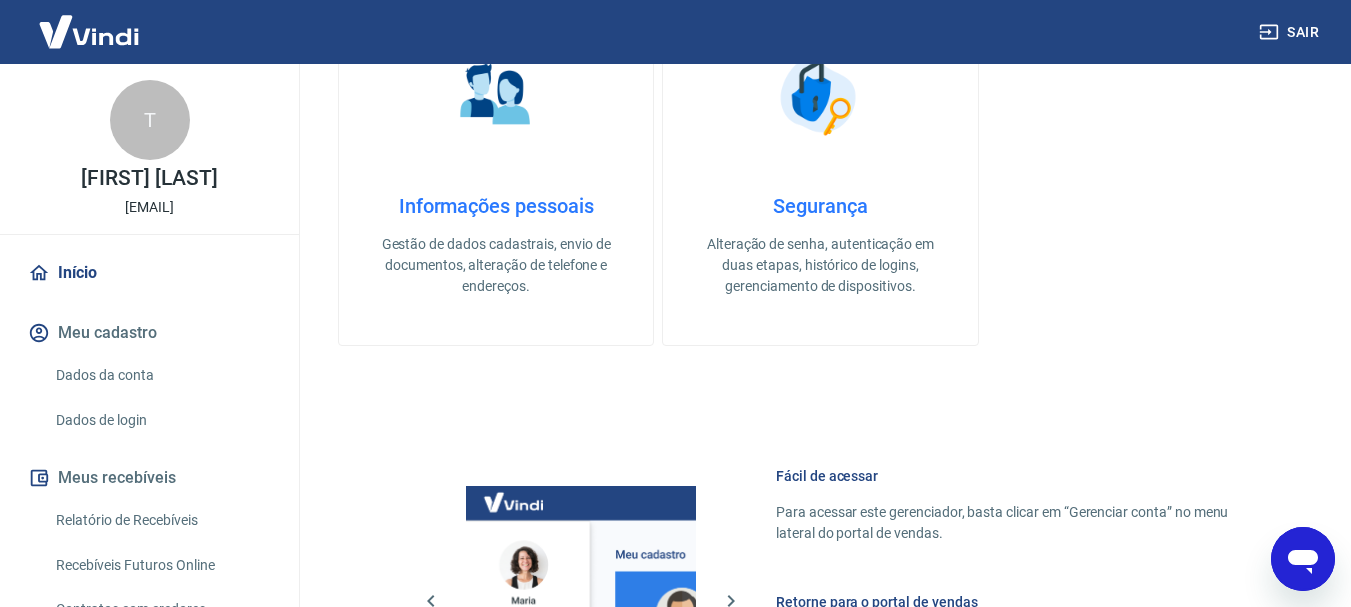click on "Gestão de dados cadastrais, envio de documentos, alteração de telefone e endereços." at bounding box center (496, 265) 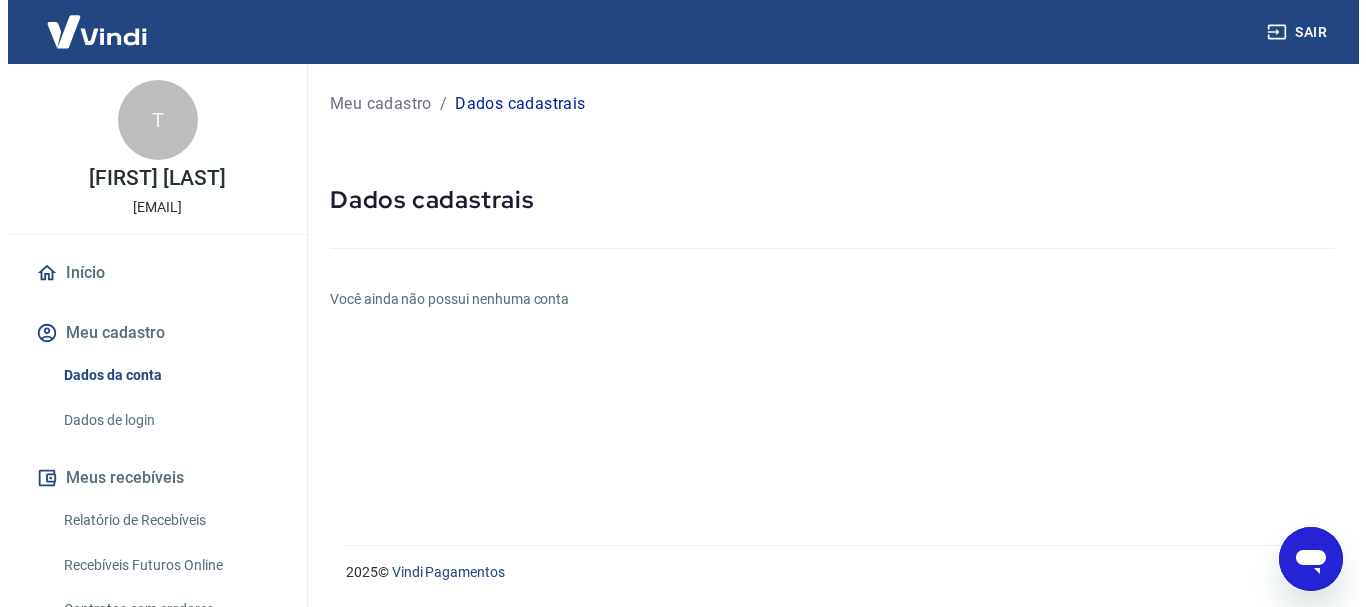 scroll, scrollTop: 0, scrollLeft: 0, axis: both 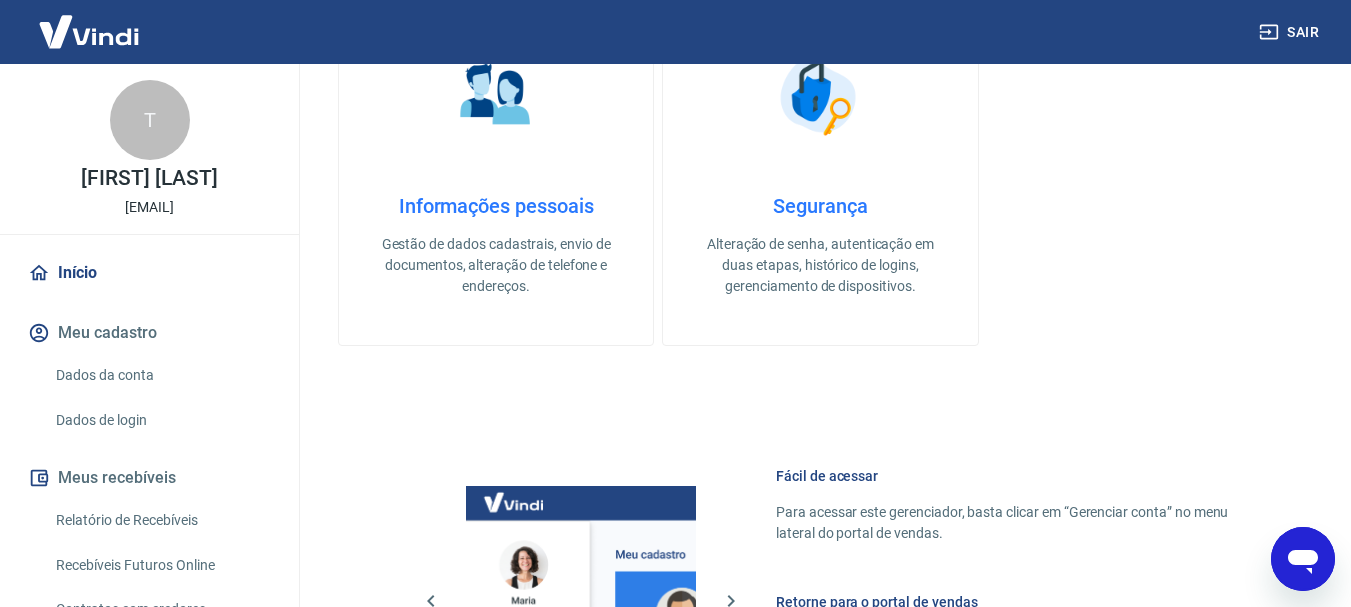 click on "Segurança Alteração de senha, autenticação em duas etapas, histórico de logins, gerenciamento de dispositivos." at bounding box center (820, 245) 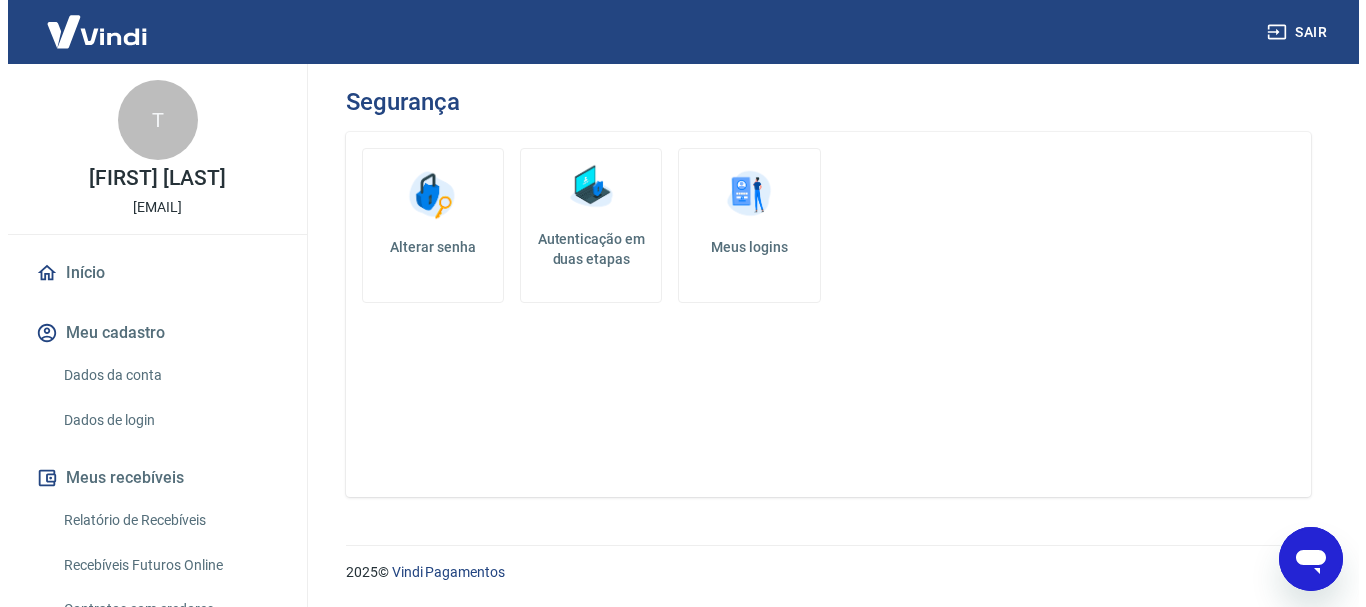scroll, scrollTop: 0, scrollLeft: 0, axis: both 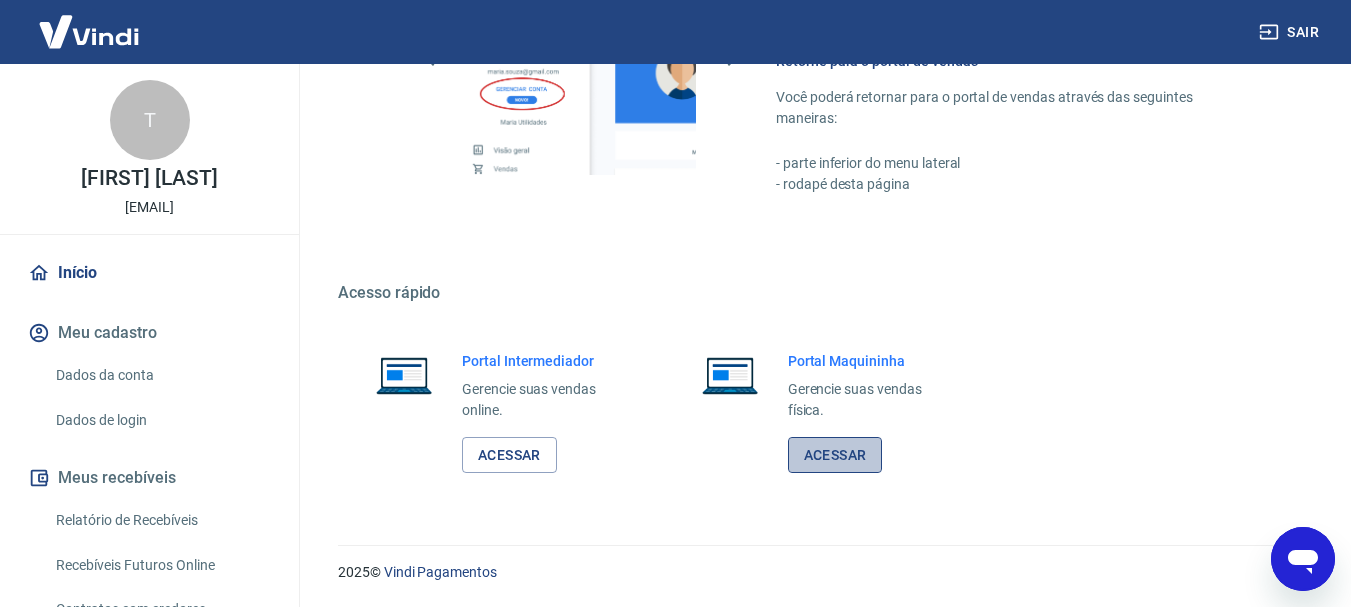 click on "Acessar" at bounding box center (835, 455) 